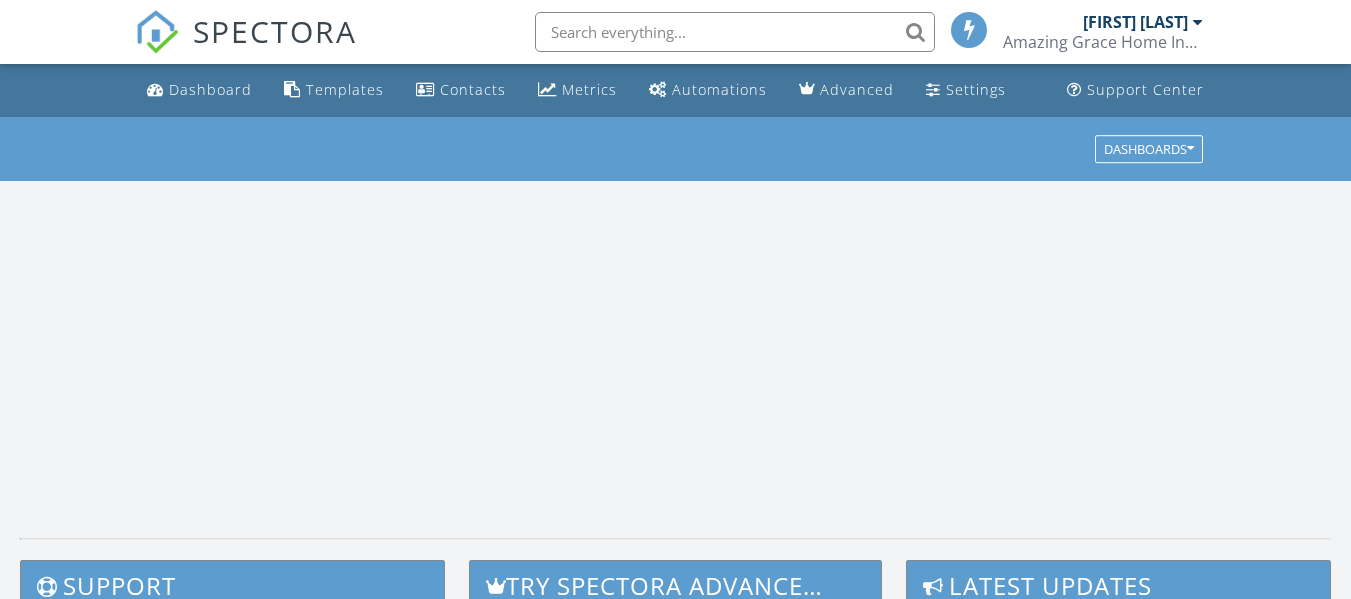 scroll, scrollTop: 0, scrollLeft: 0, axis: both 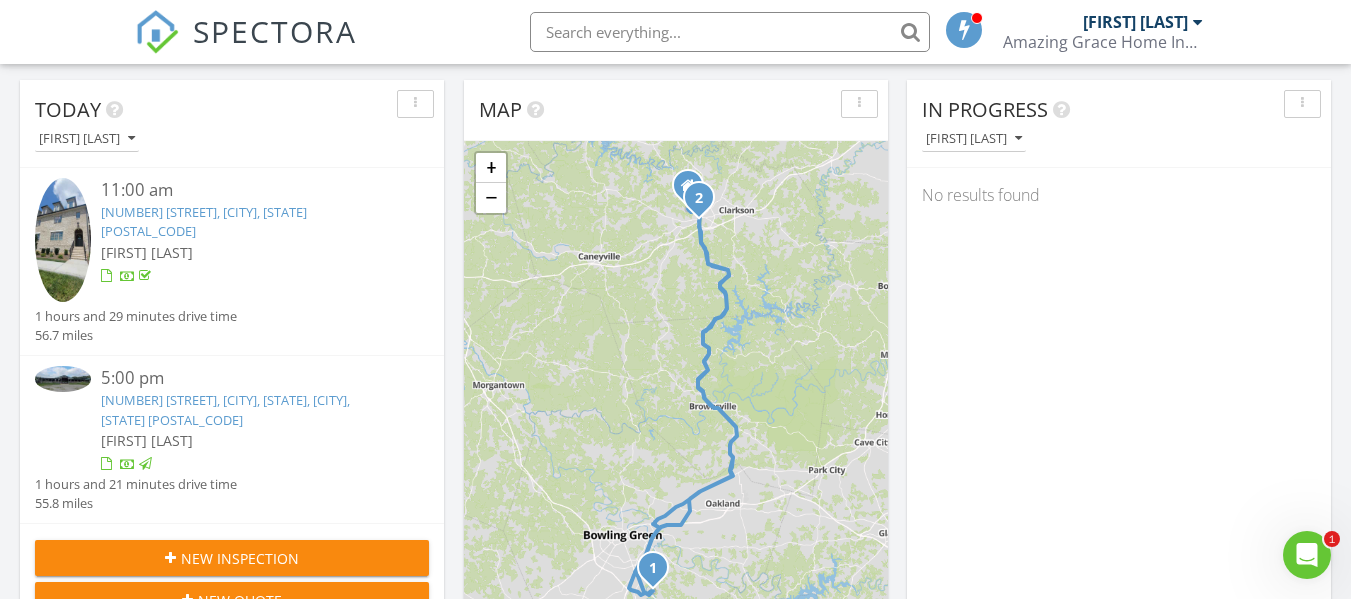 click on "0 Owensboro Rd, Leitchfield, KY, USA, Leitchfield, KY 42754" at bounding box center (225, 409) 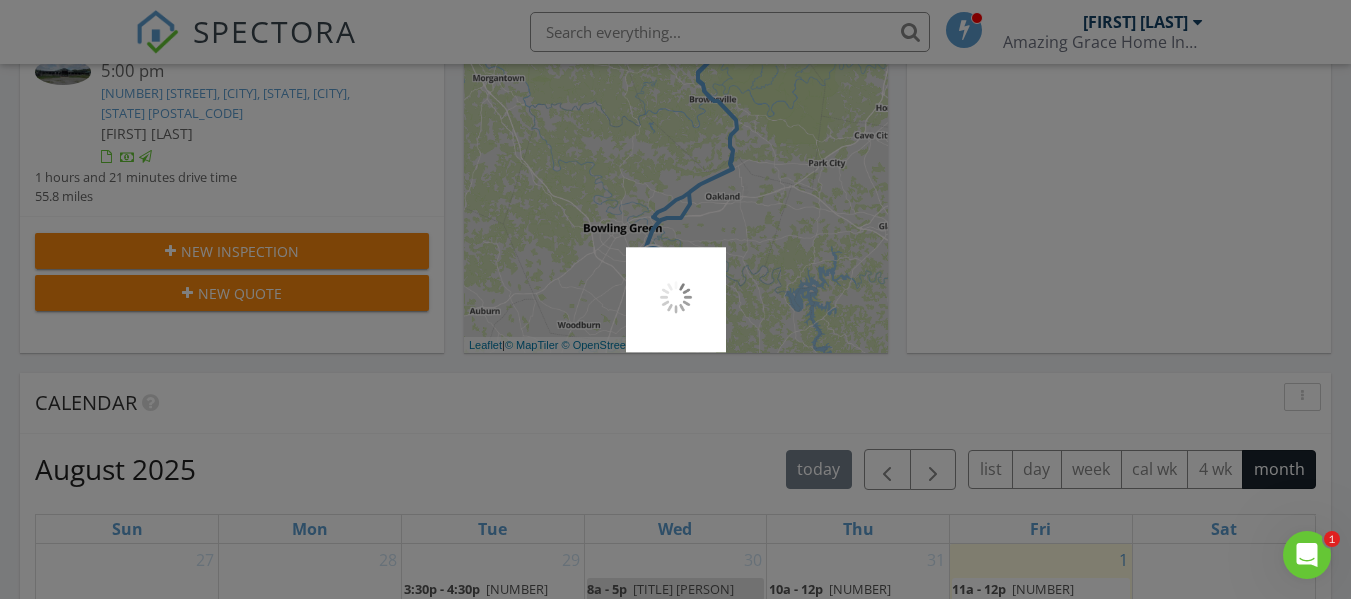scroll, scrollTop: 600, scrollLeft: 0, axis: vertical 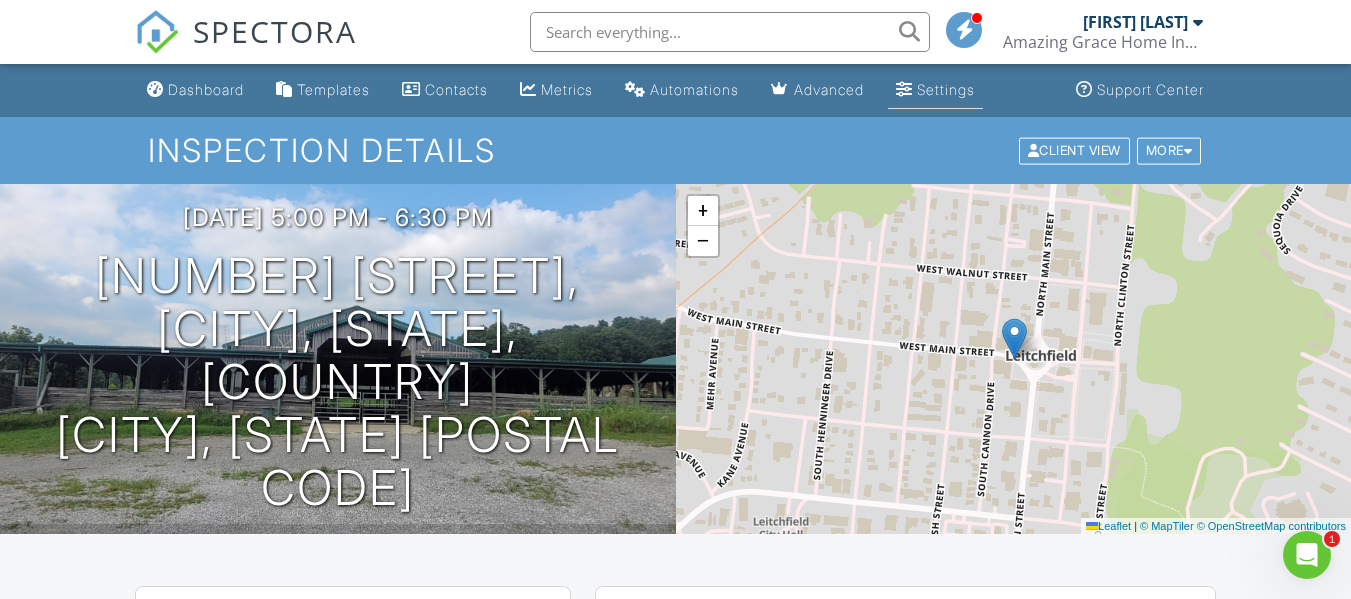 click on "Settings" at bounding box center [935, 90] 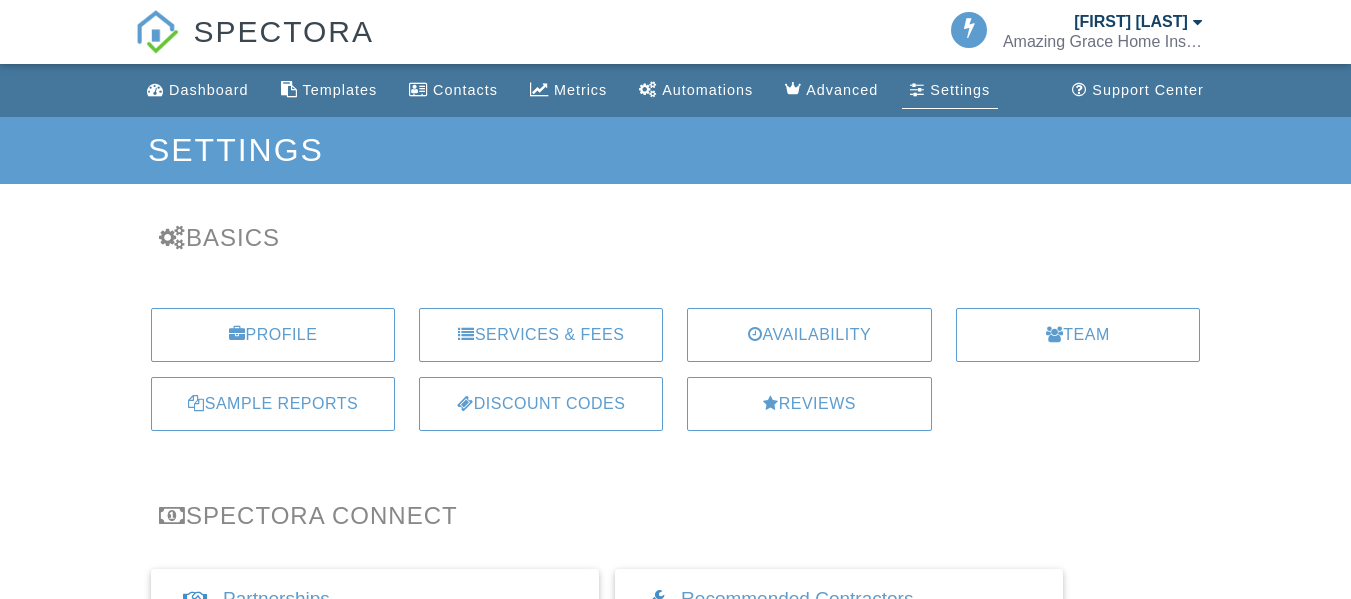 scroll, scrollTop: 0, scrollLeft: 0, axis: both 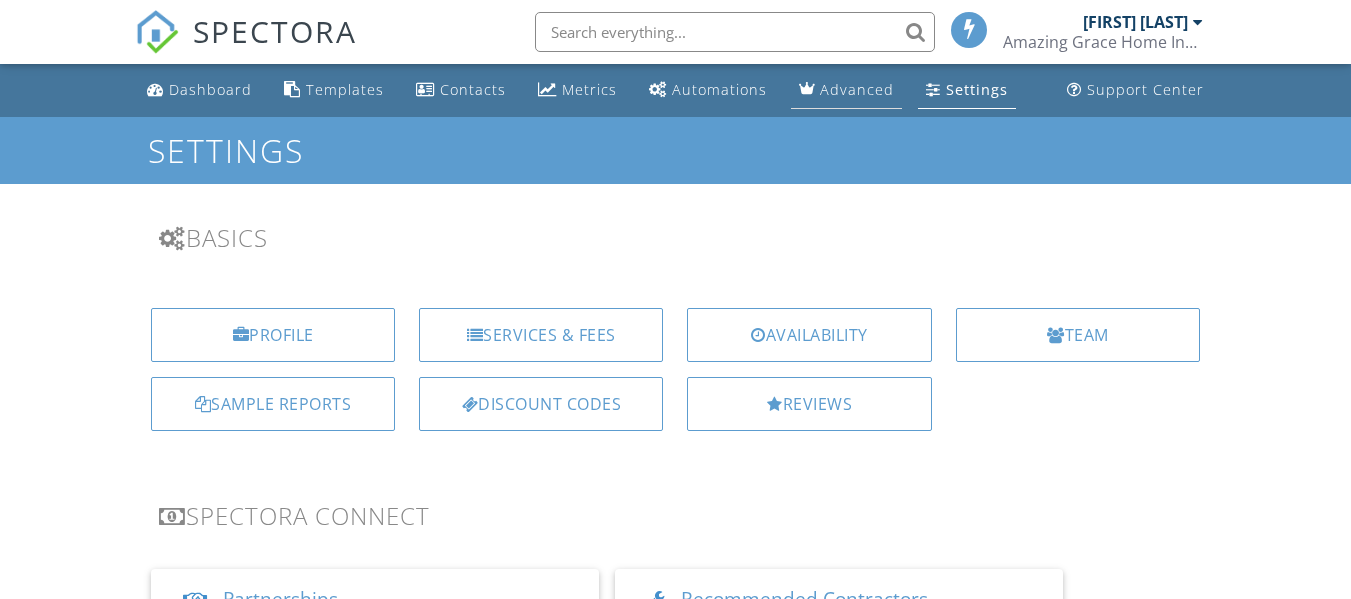 click on "Advanced" at bounding box center (857, 89) 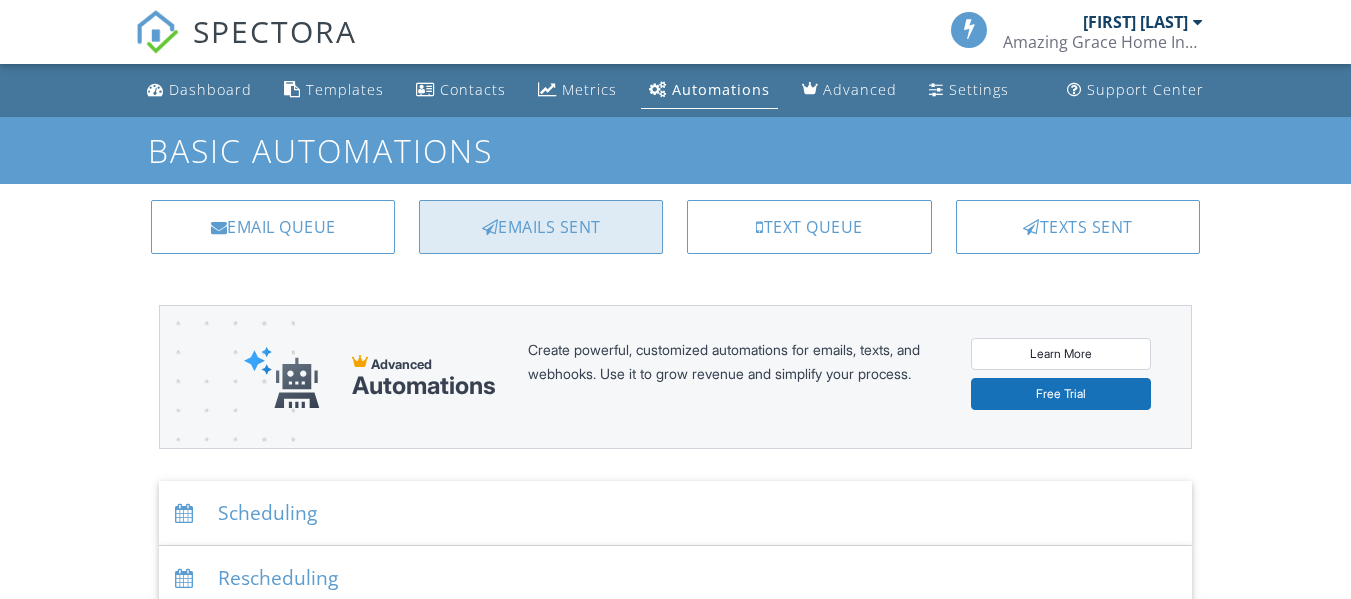 scroll, scrollTop: 0, scrollLeft: 0, axis: both 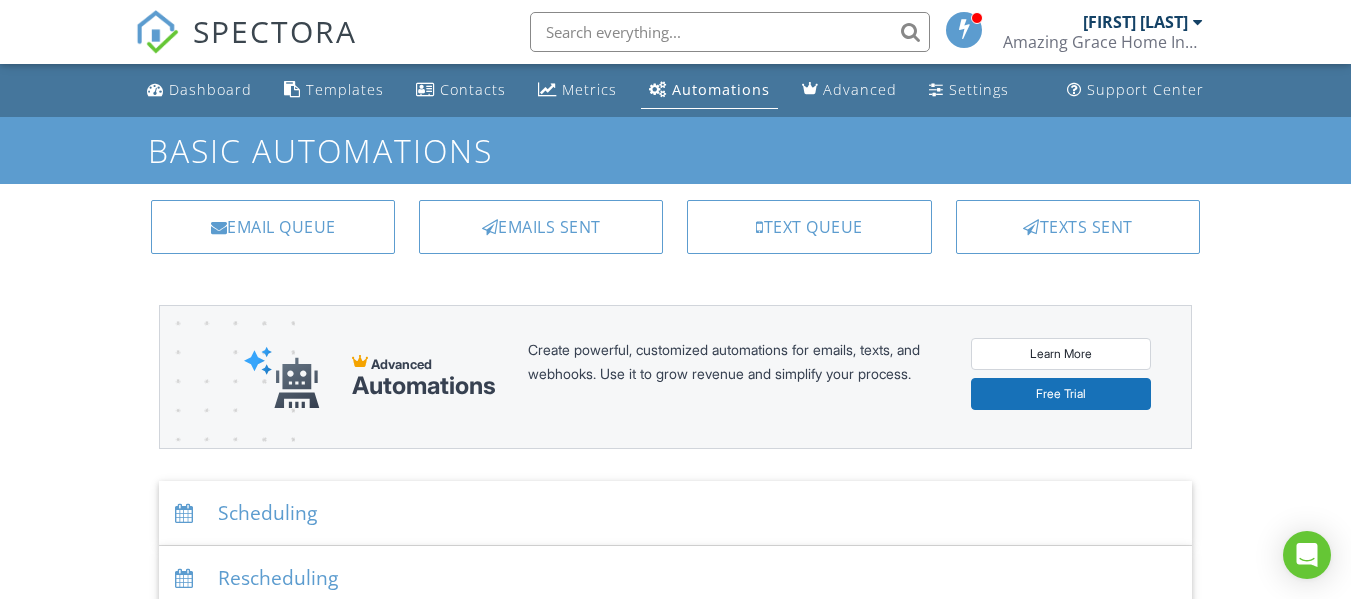 click on "Emails Sent" at bounding box center (541, 227) 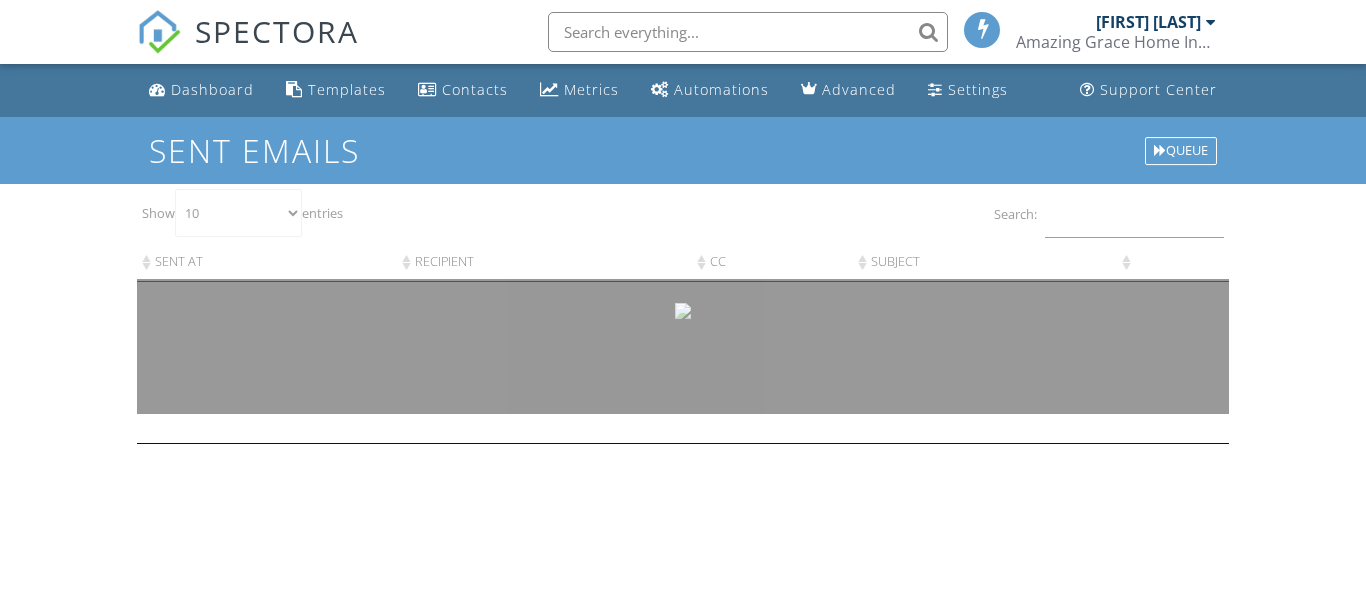 scroll, scrollTop: 0, scrollLeft: 0, axis: both 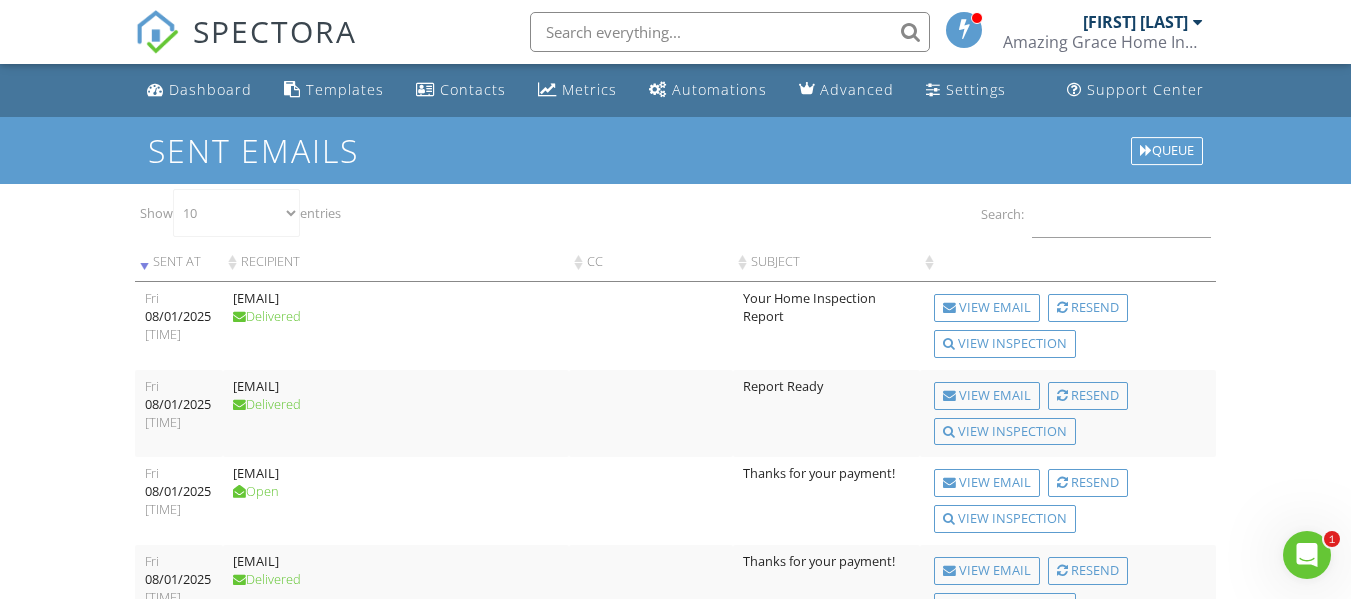 click on "Dashboard" at bounding box center [210, 89] 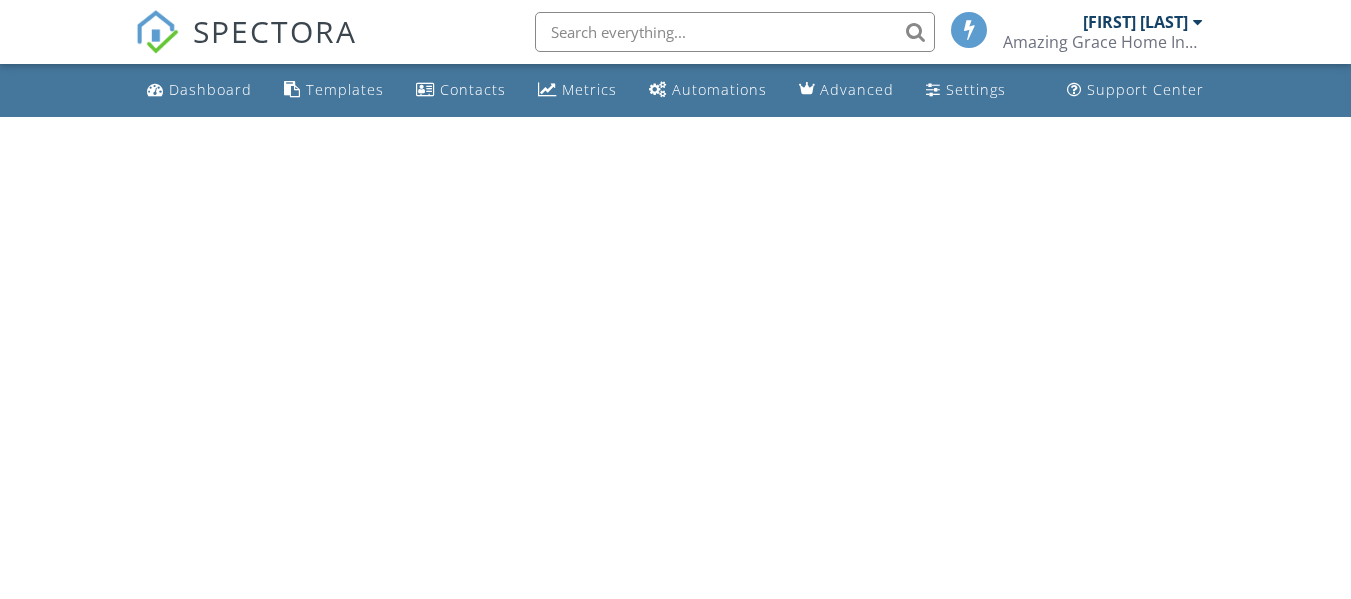 scroll, scrollTop: 0, scrollLeft: 0, axis: both 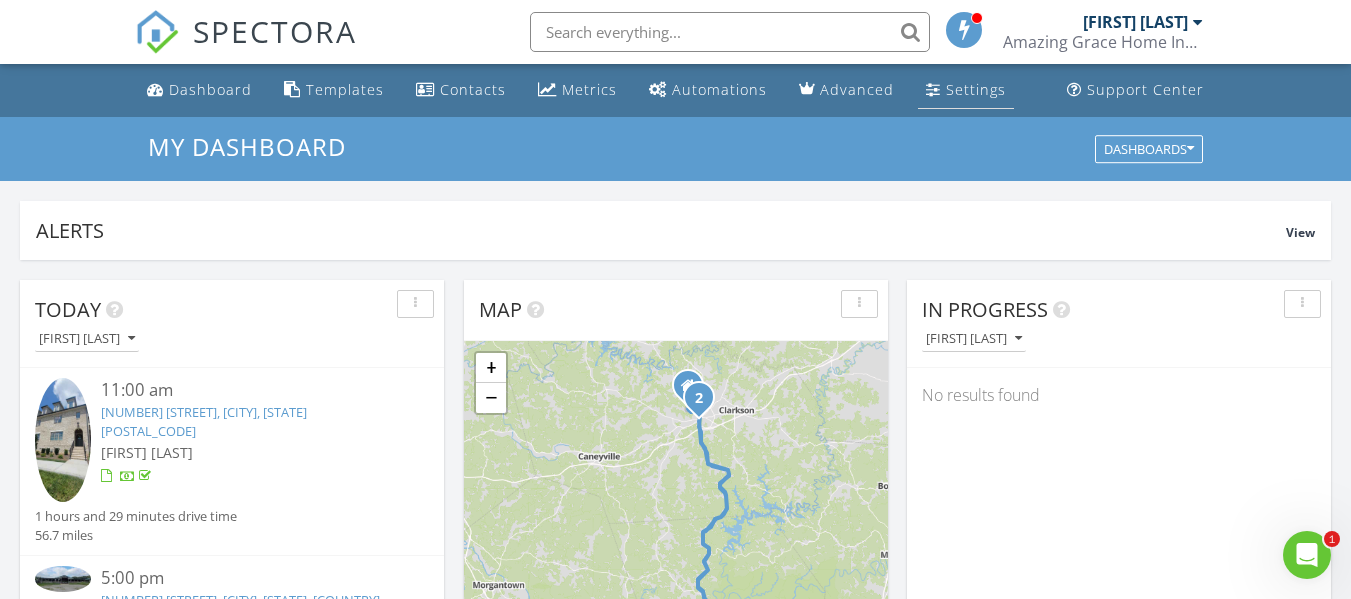 click at bounding box center (933, 89) 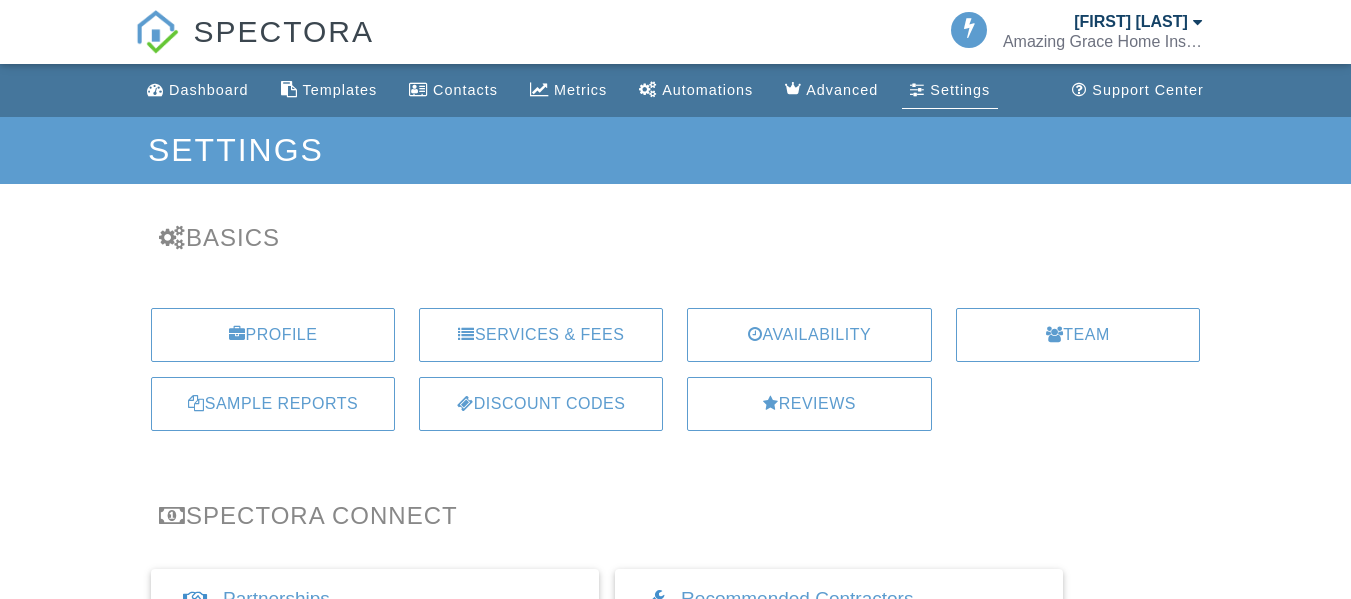 scroll, scrollTop: 0, scrollLeft: 0, axis: both 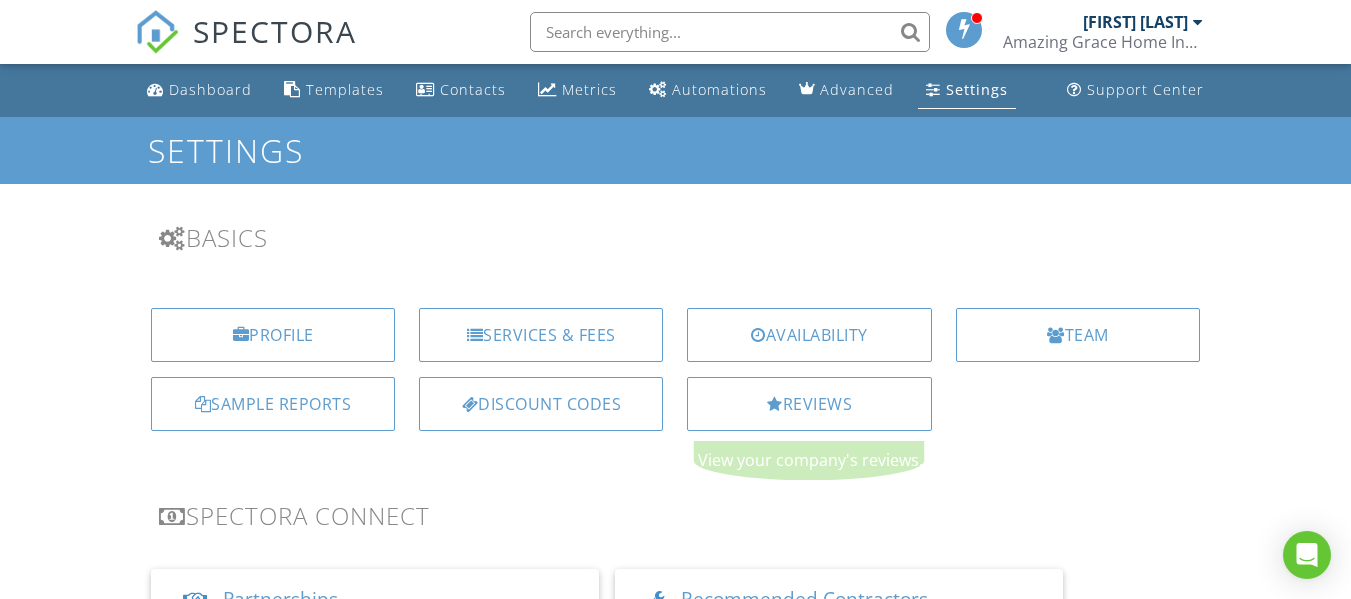 click on "Reviews" at bounding box center (809, 404) 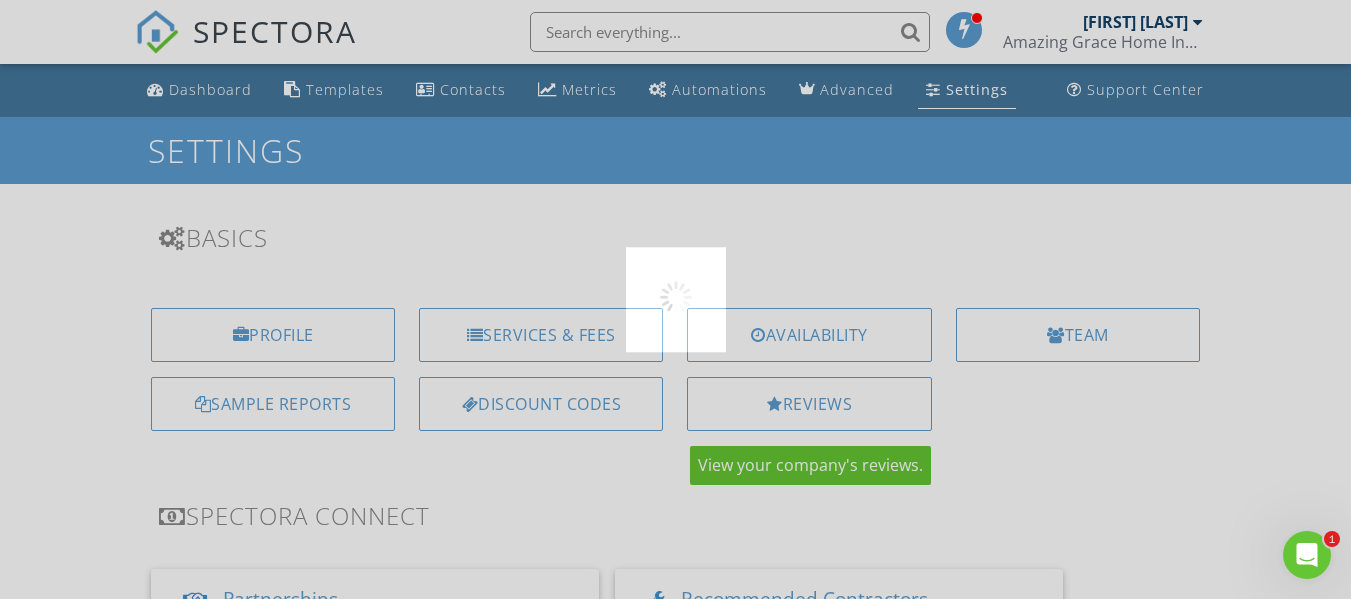 scroll, scrollTop: 0, scrollLeft: 0, axis: both 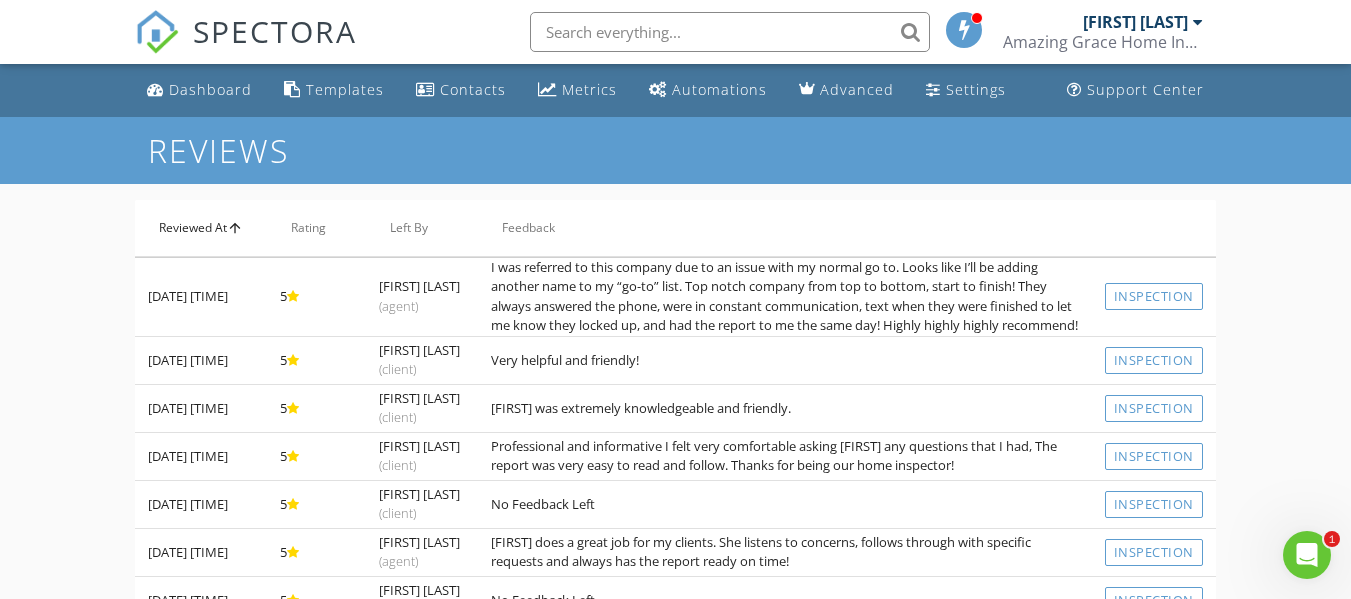 click on "arrow_upward" at bounding box center (235, 228) 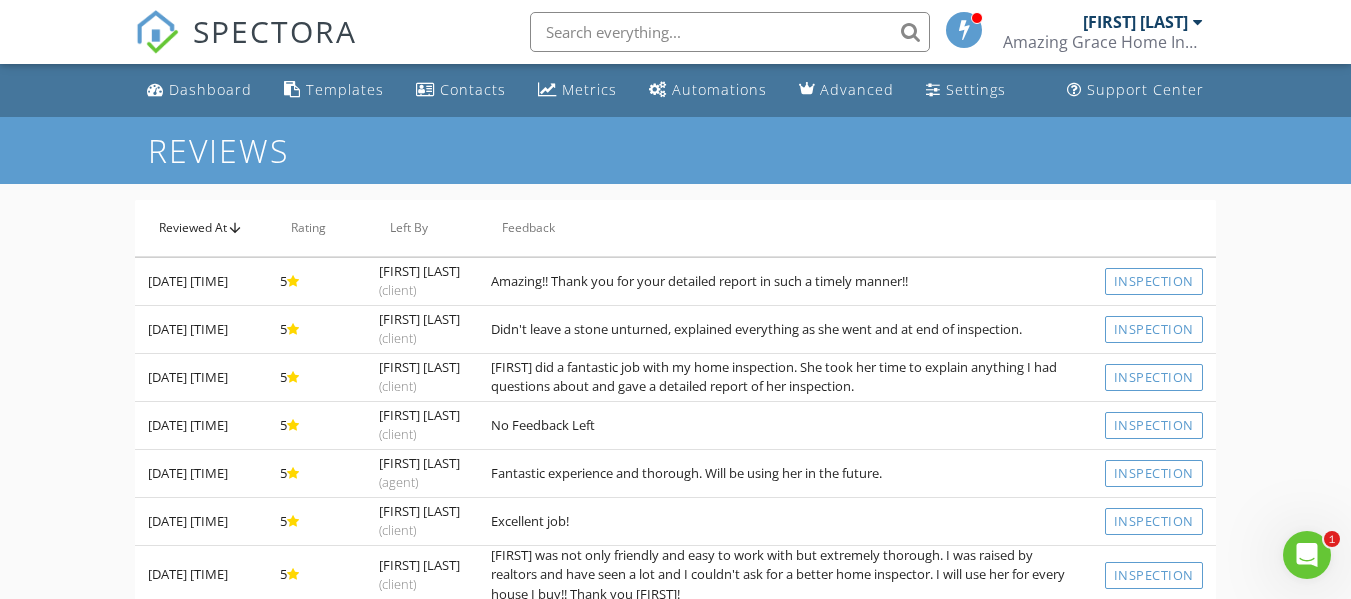 click on "arrow_upward" at bounding box center (235, 228) 